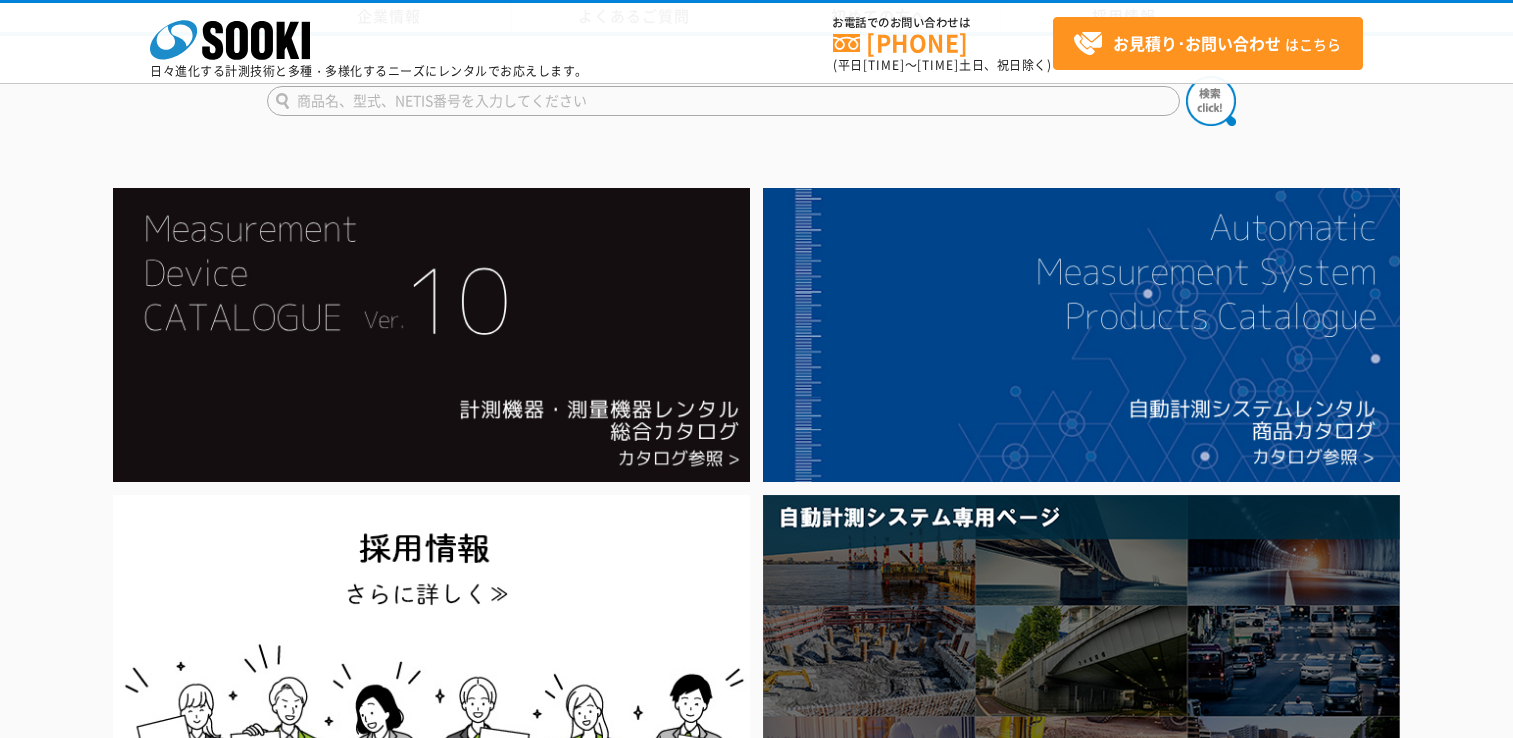 scroll, scrollTop: 800, scrollLeft: 0, axis: vertical 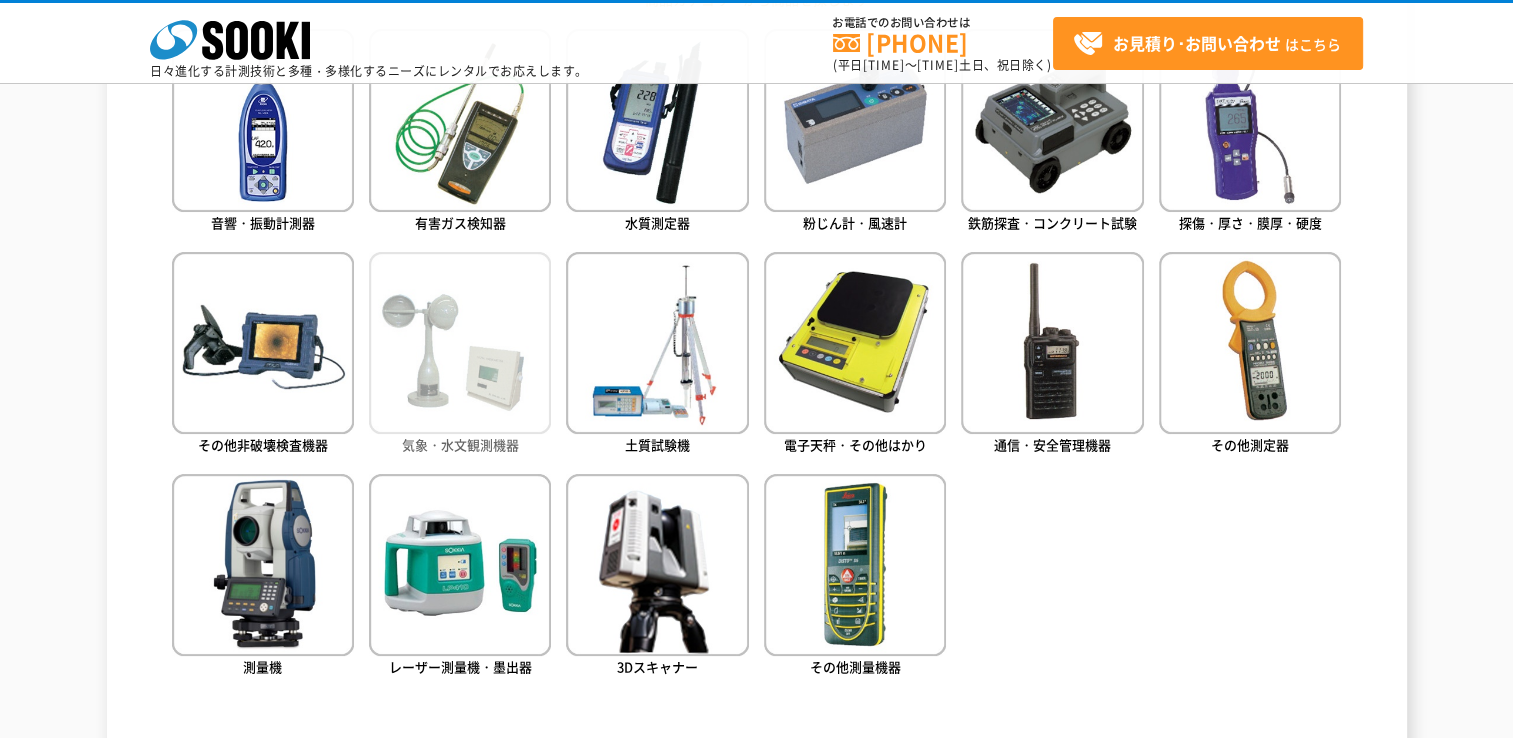 click at bounding box center [460, 343] 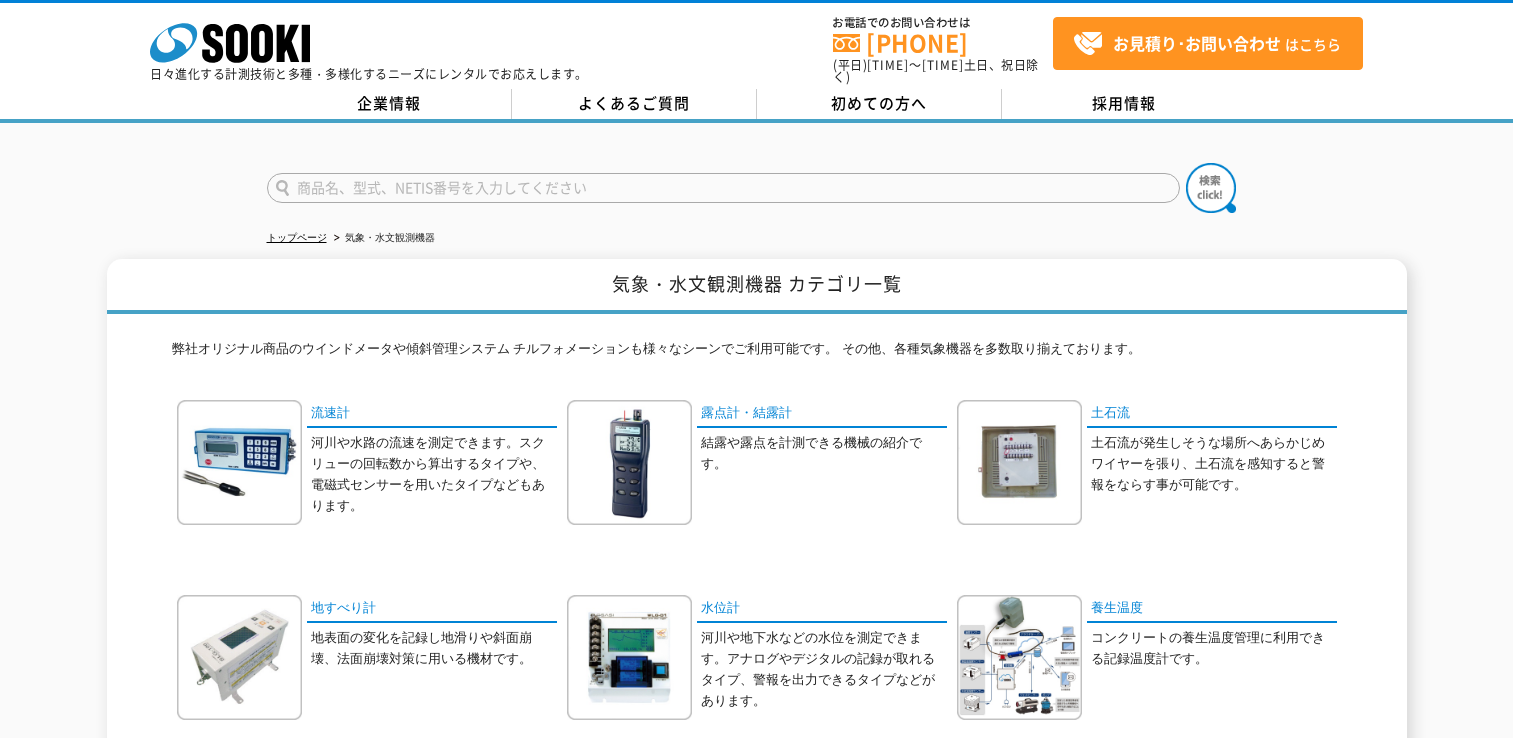 scroll, scrollTop: 0, scrollLeft: 0, axis: both 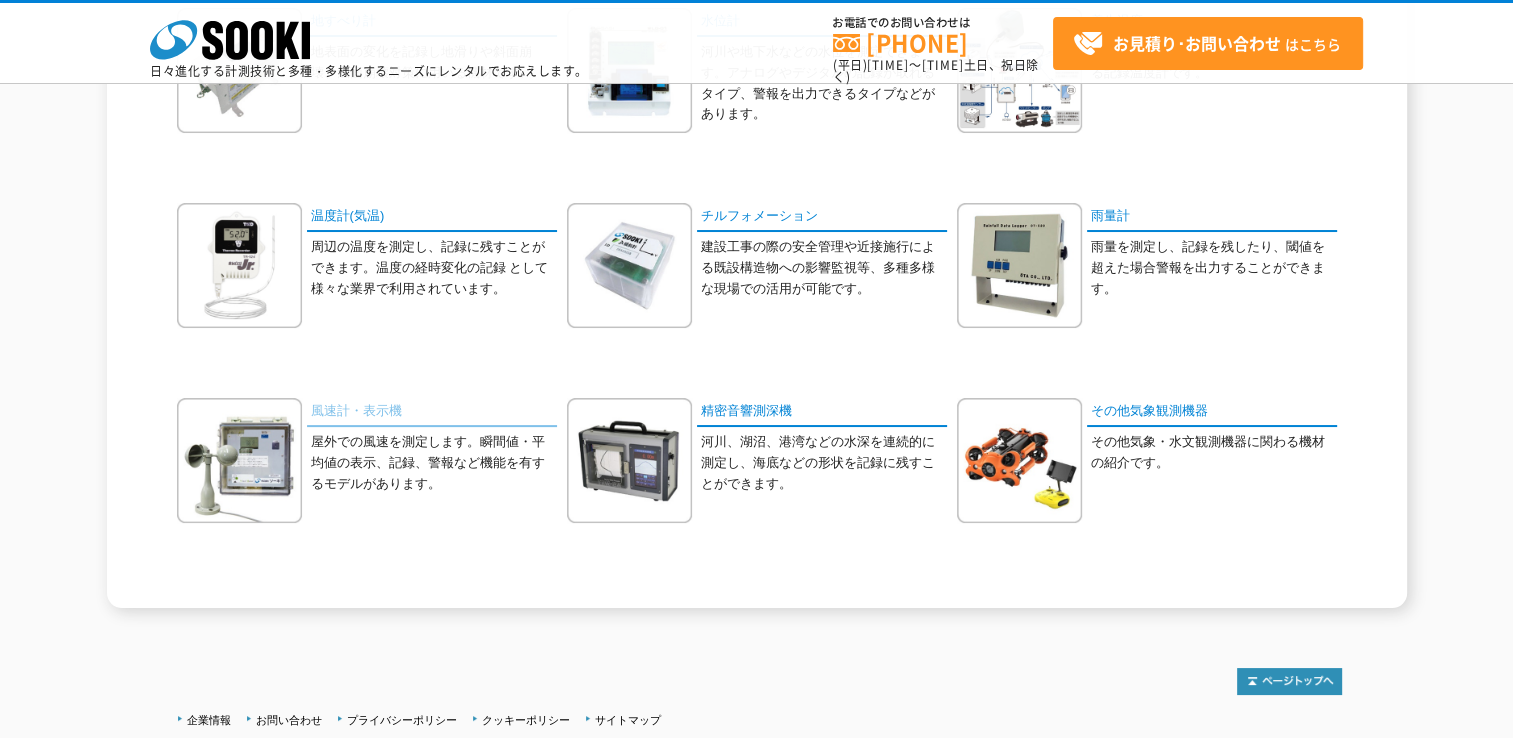 click on "風速計・表示機" at bounding box center [432, 412] 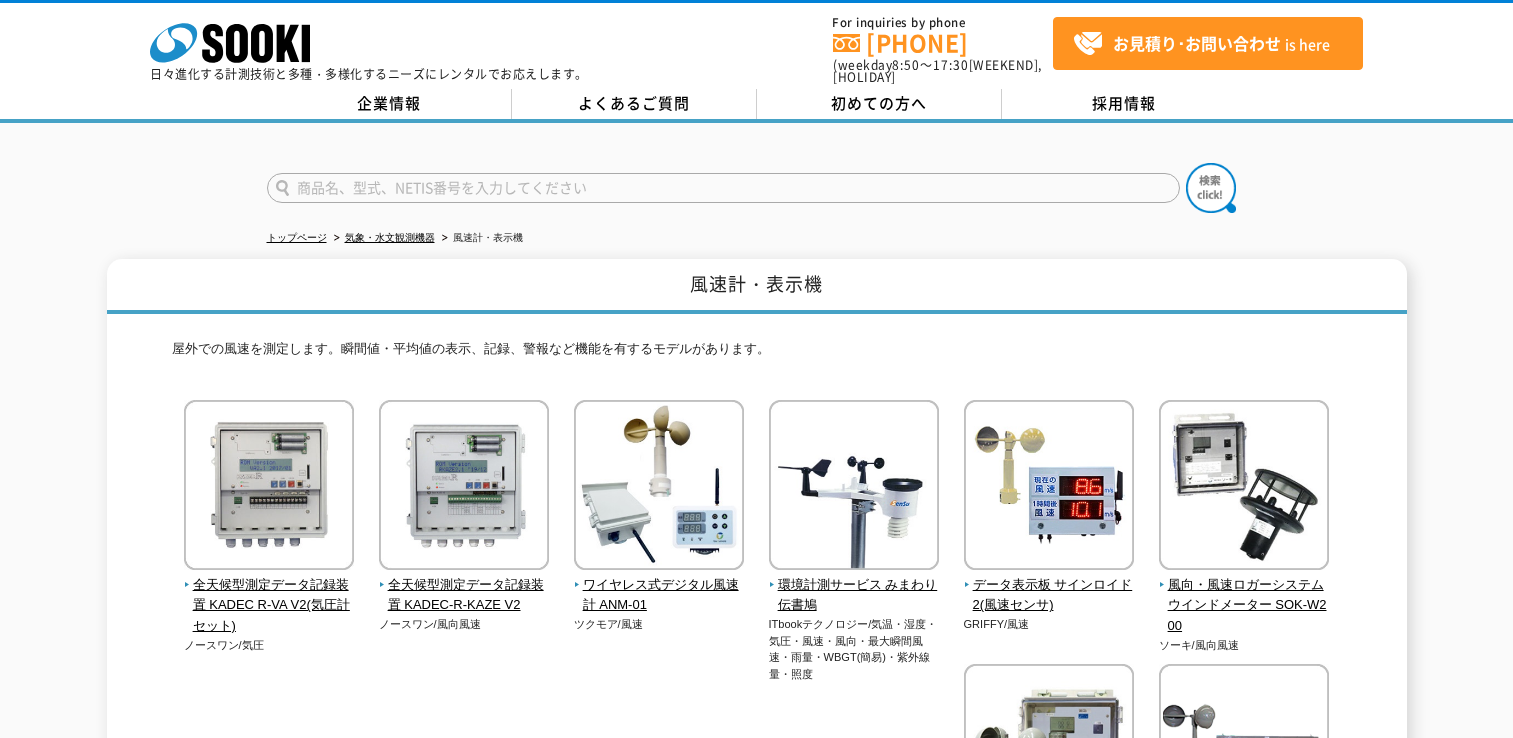 scroll, scrollTop: 0, scrollLeft: 0, axis: both 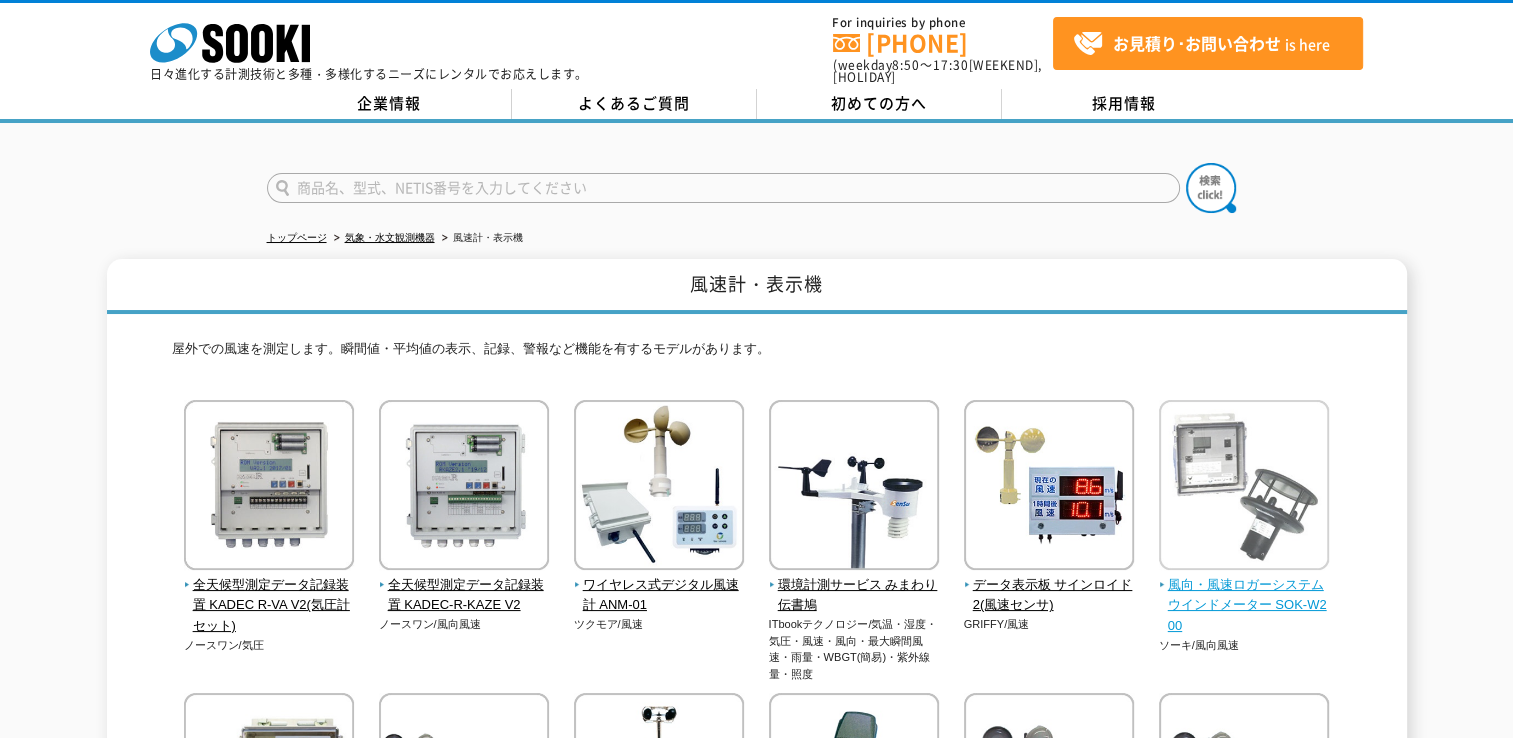 click on "風向・風速ロガーシステム ウインドメーター SOK-W200" at bounding box center (1244, 606) 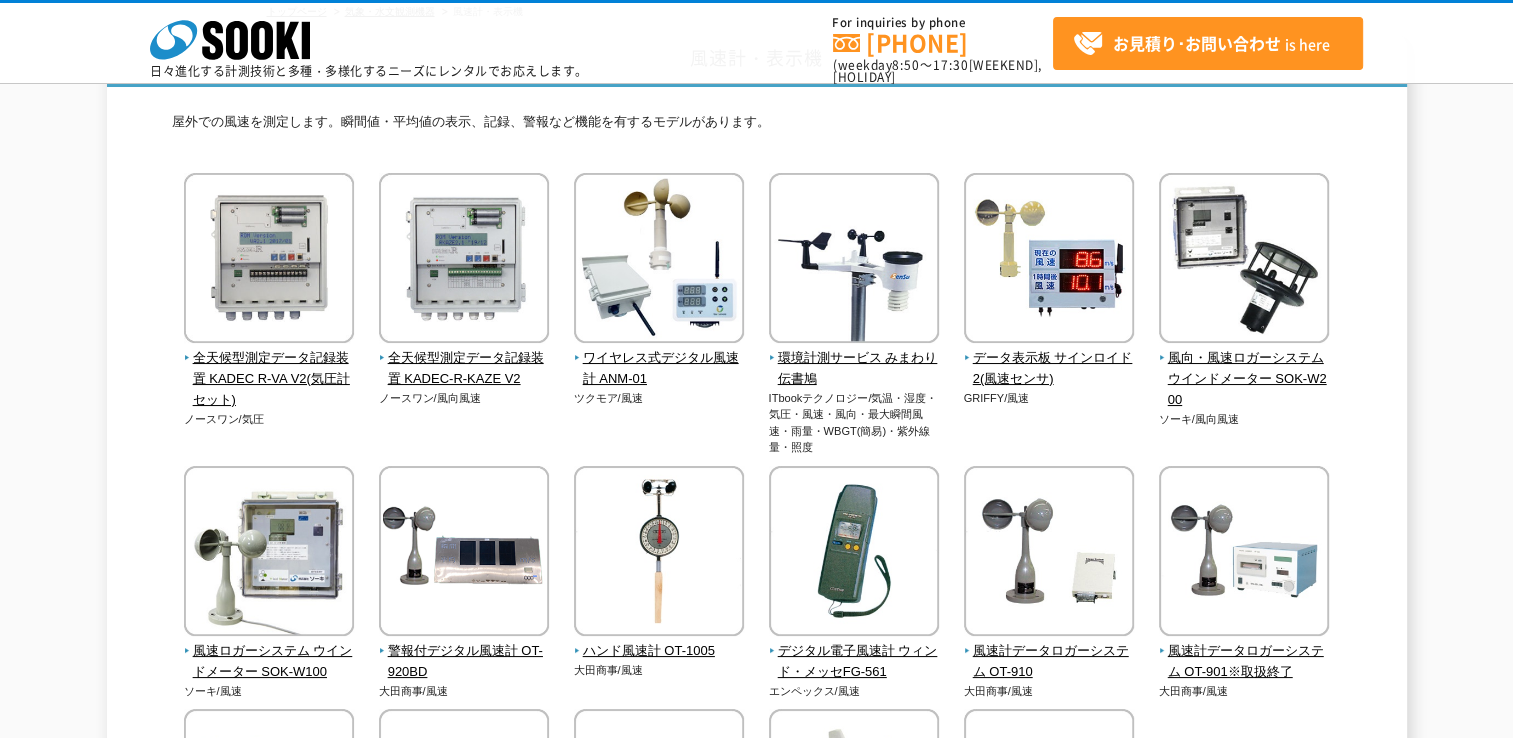 scroll, scrollTop: 400, scrollLeft: 0, axis: vertical 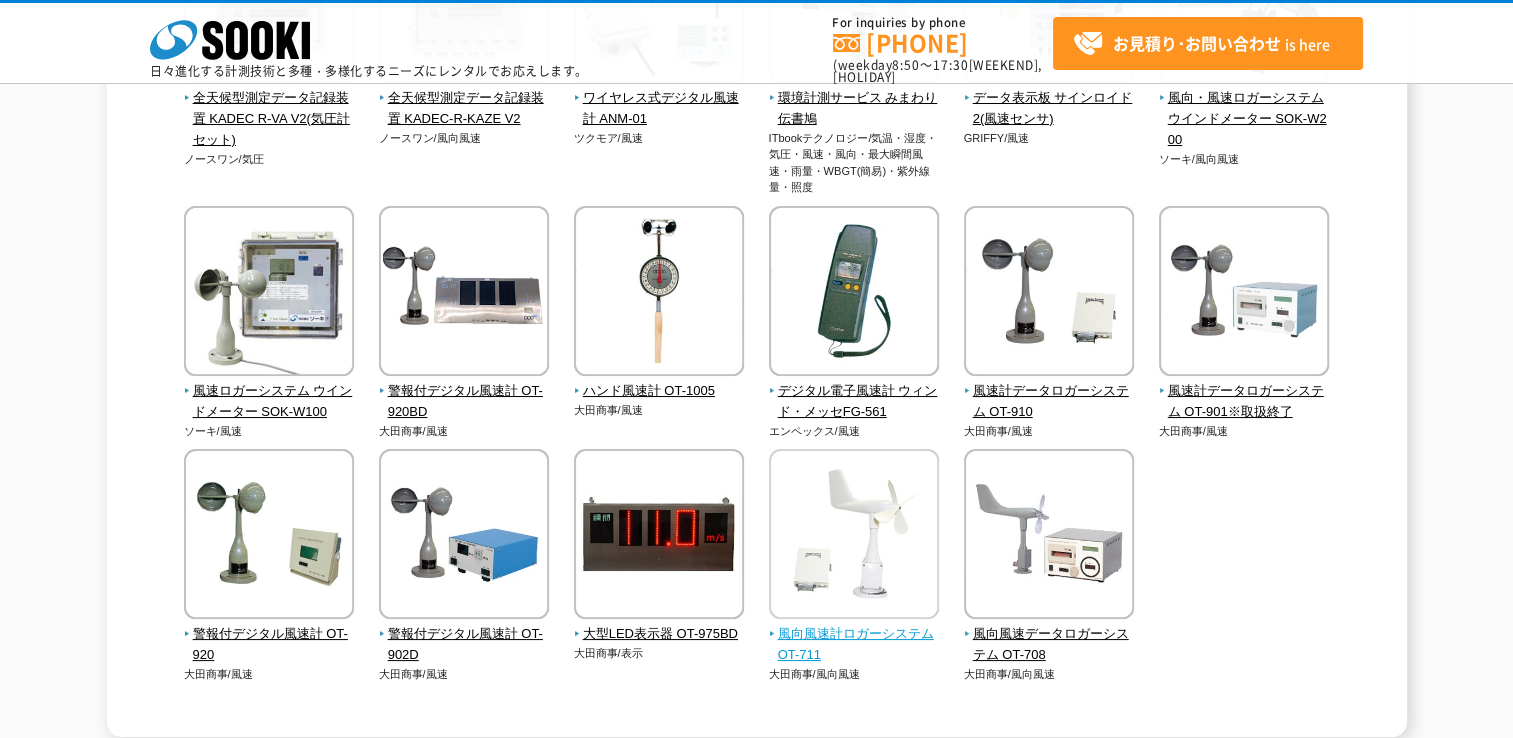 click on "風向風速計ロガーシステム OT-711" at bounding box center [854, 645] 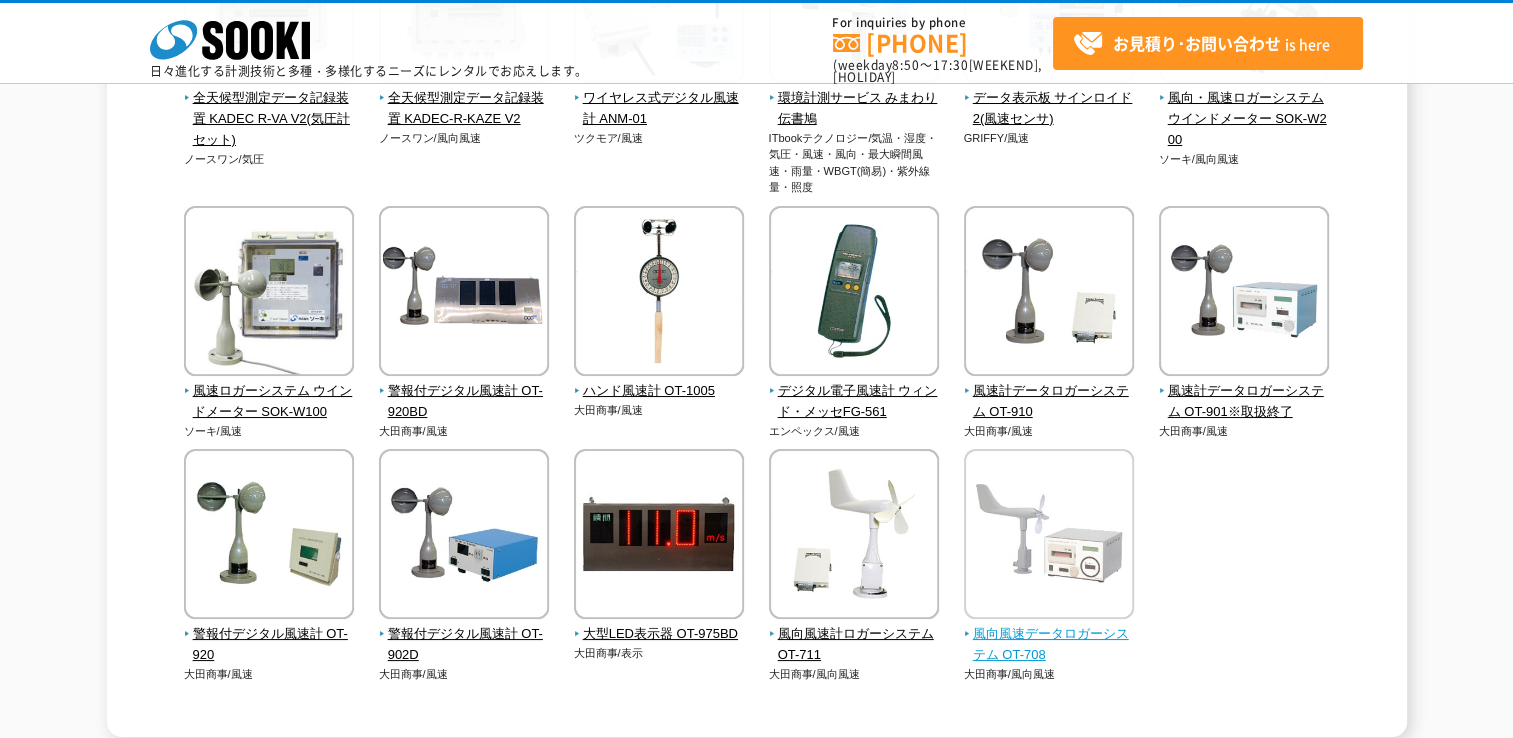 click at bounding box center (1049, 536) 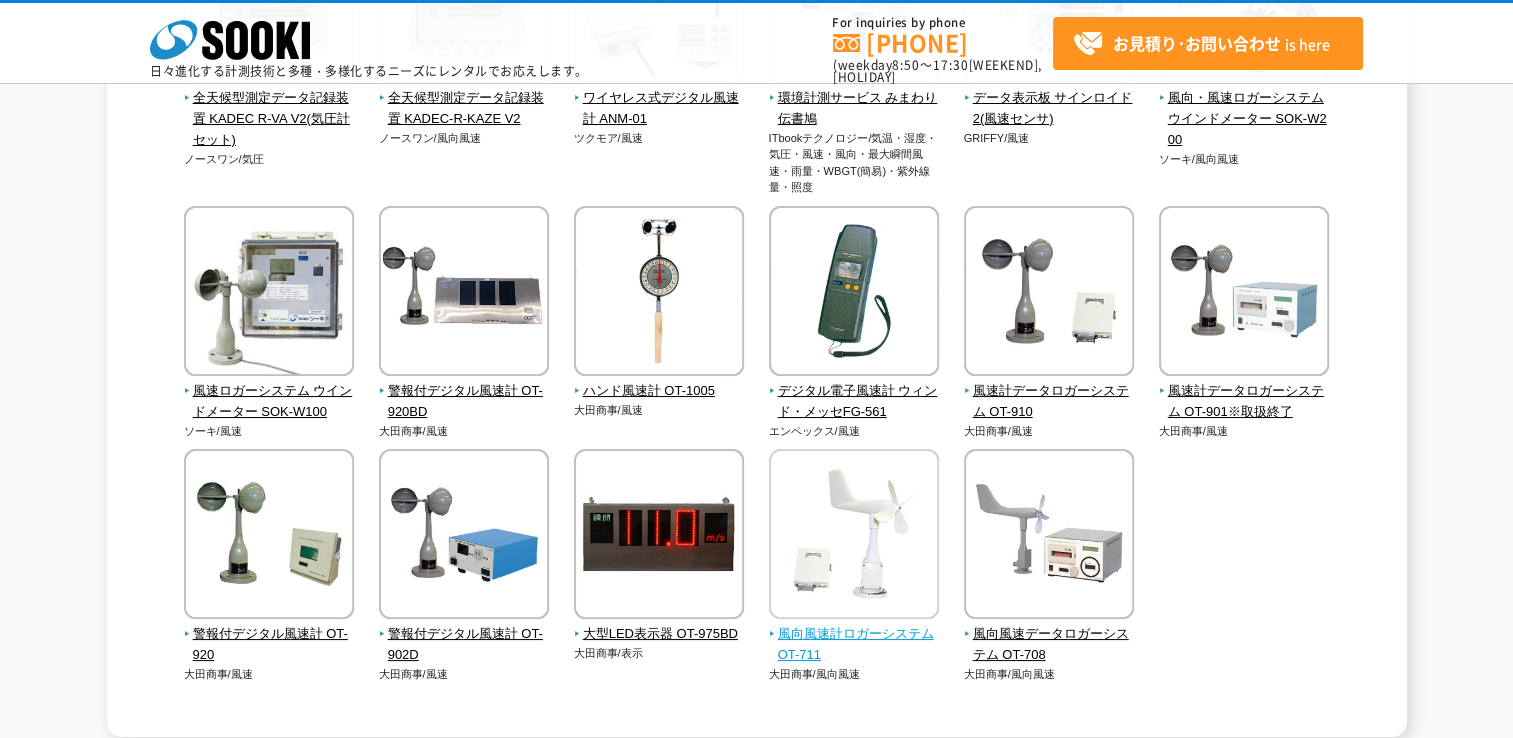 click at bounding box center [854, 536] 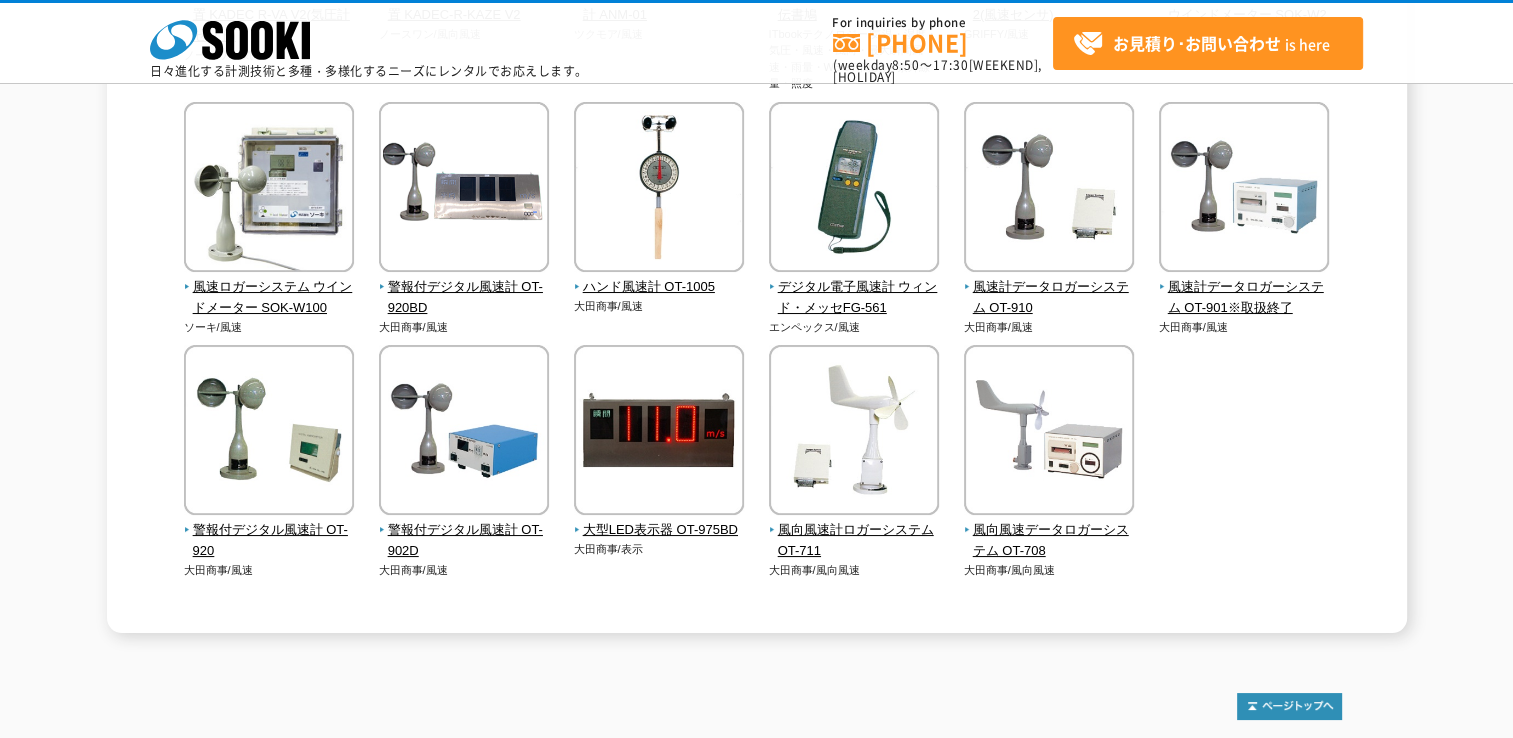scroll, scrollTop: 300, scrollLeft: 0, axis: vertical 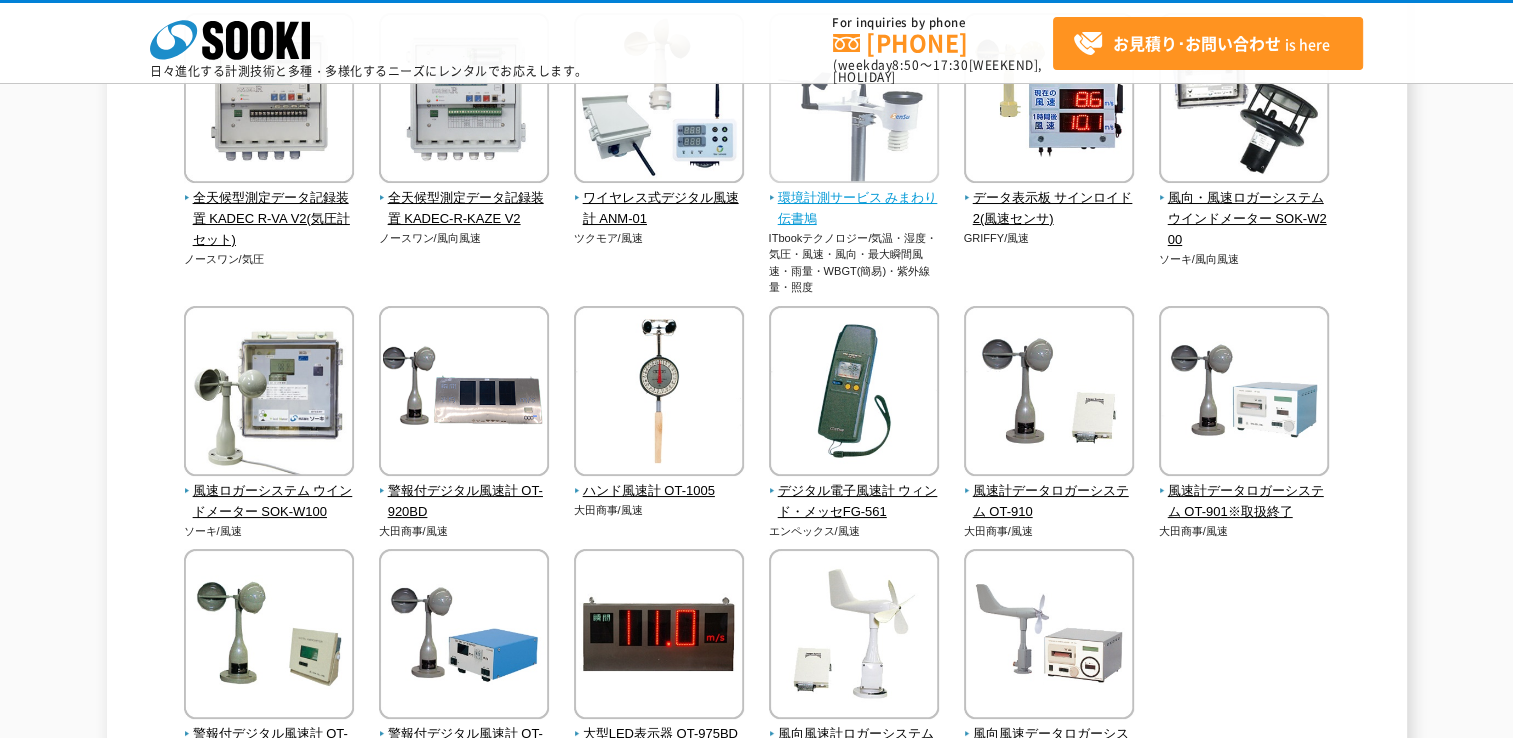 click on "環境計測サービス みまわり伝書鳩" at bounding box center [854, 209] 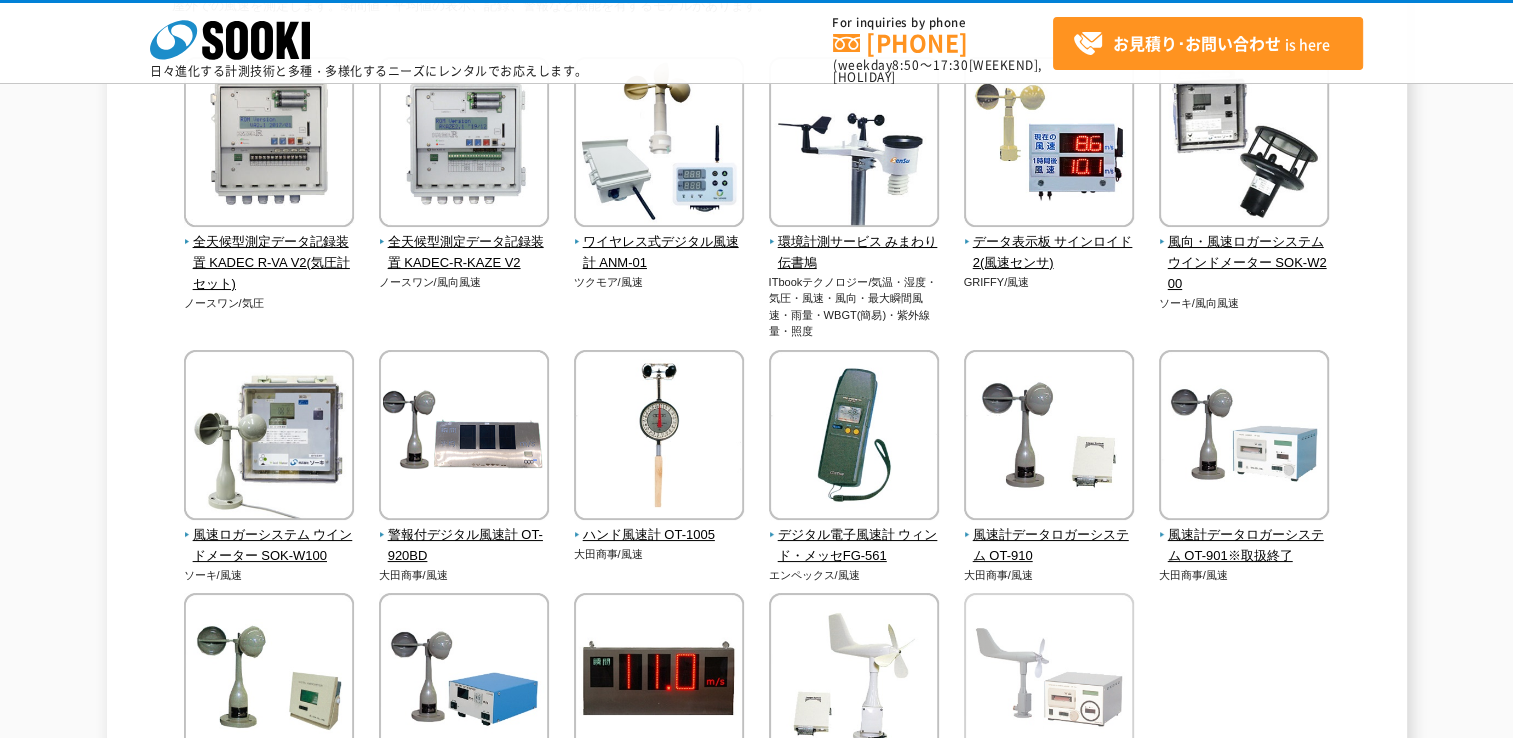 scroll, scrollTop: 83, scrollLeft: 0, axis: vertical 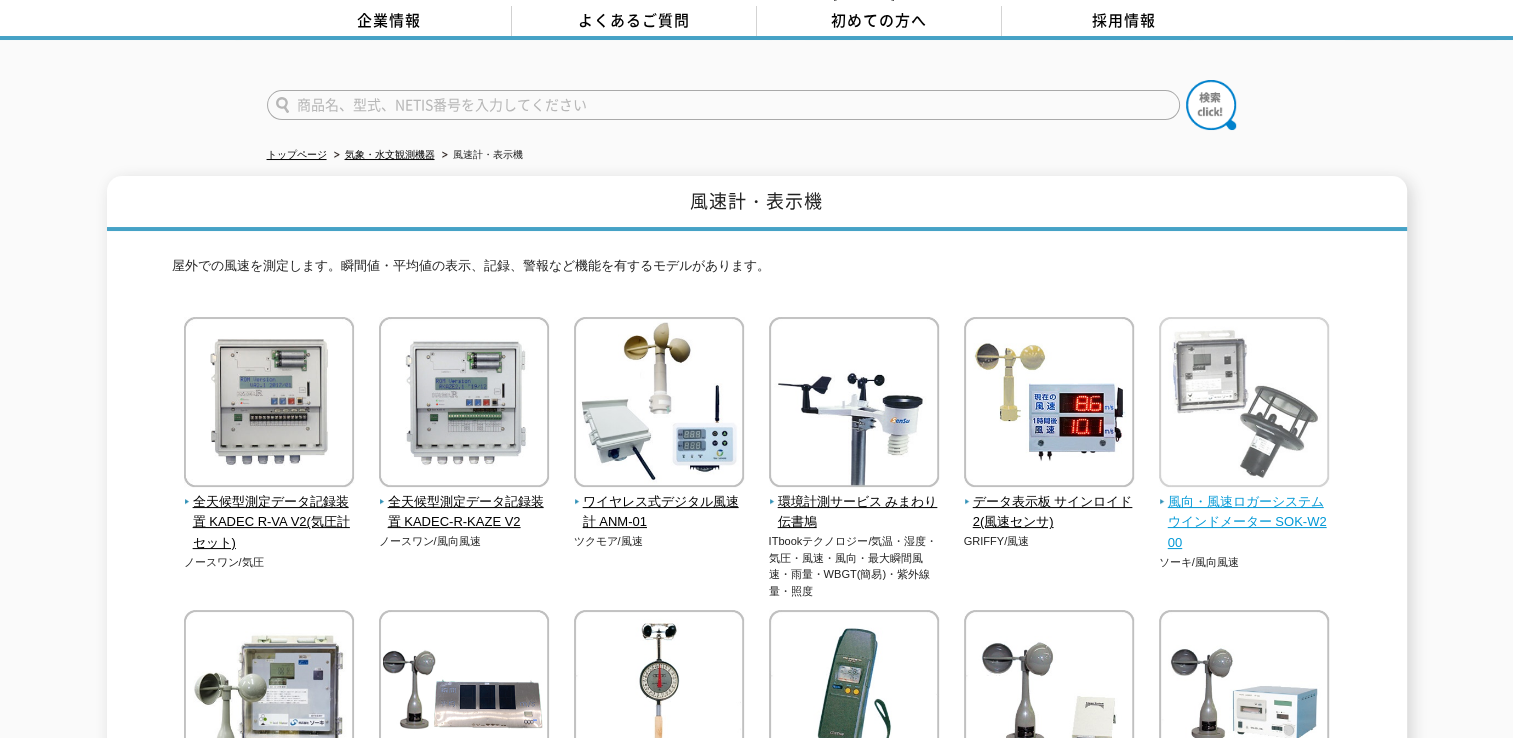 click on "風向・風速ロガーシステム ウインドメーター SOK-W200" at bounding box center (1244, 523) 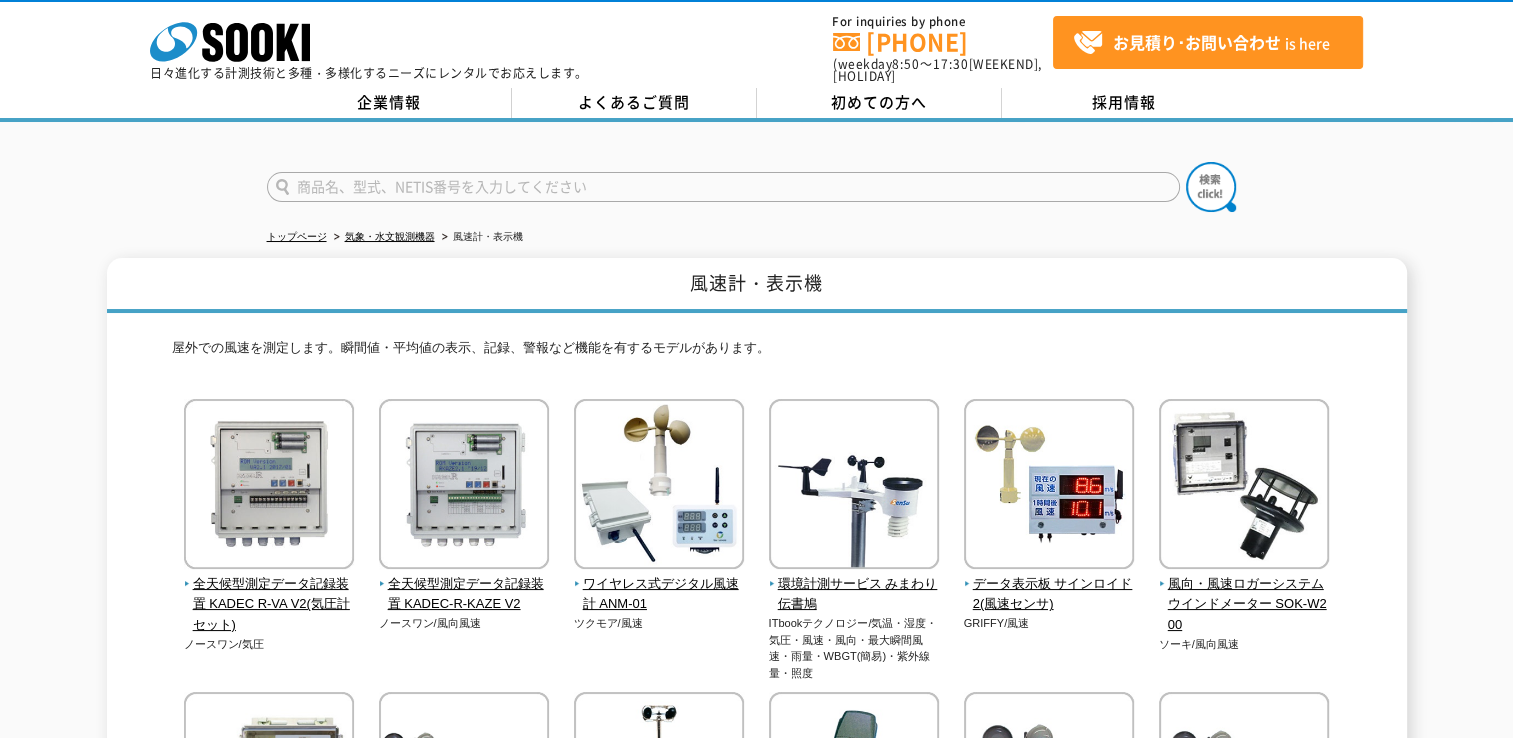 scroll, scrollTop: 0, scrollLeft: 0, axis: both 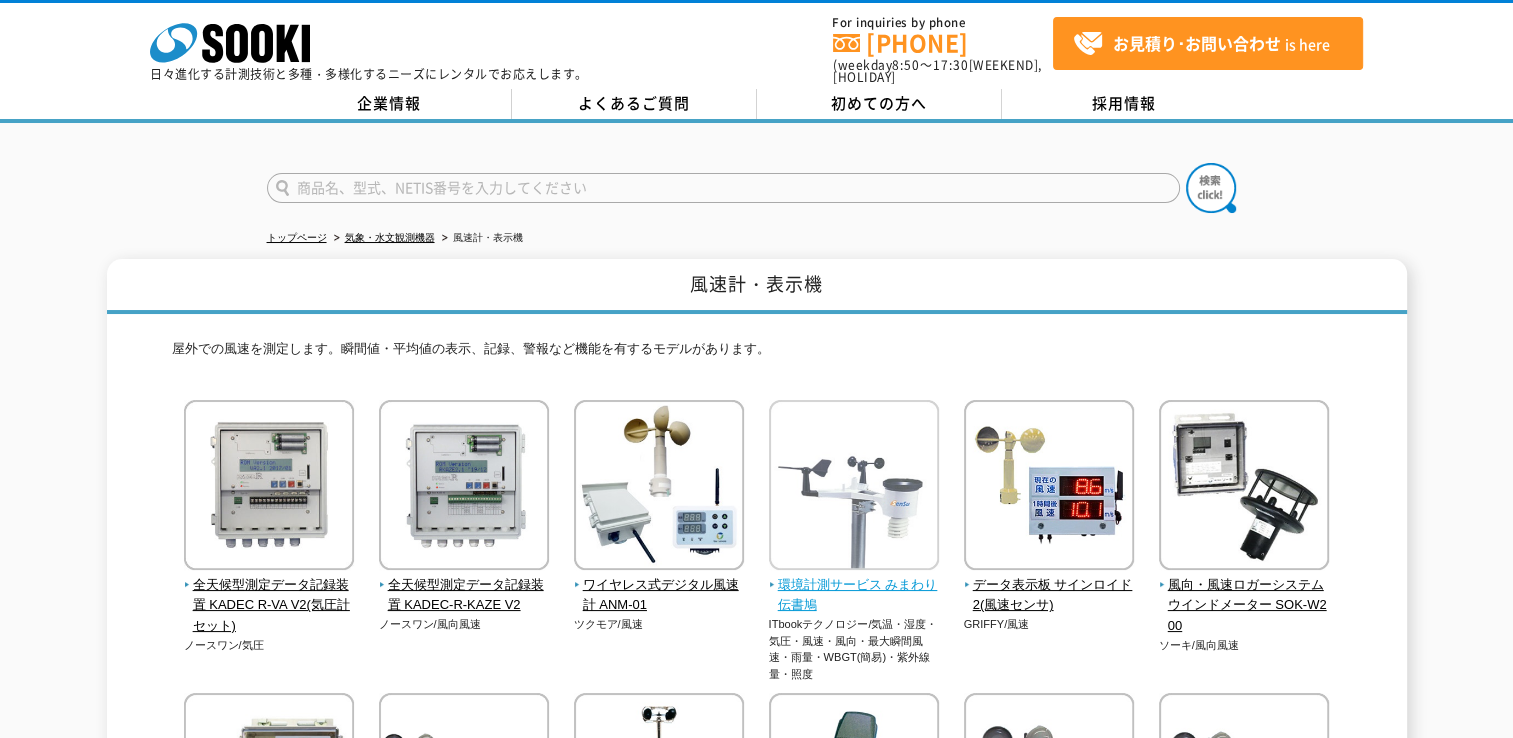 click on "環境計測サービス みまわり伝書鳩" at bounding box center (854, 596) 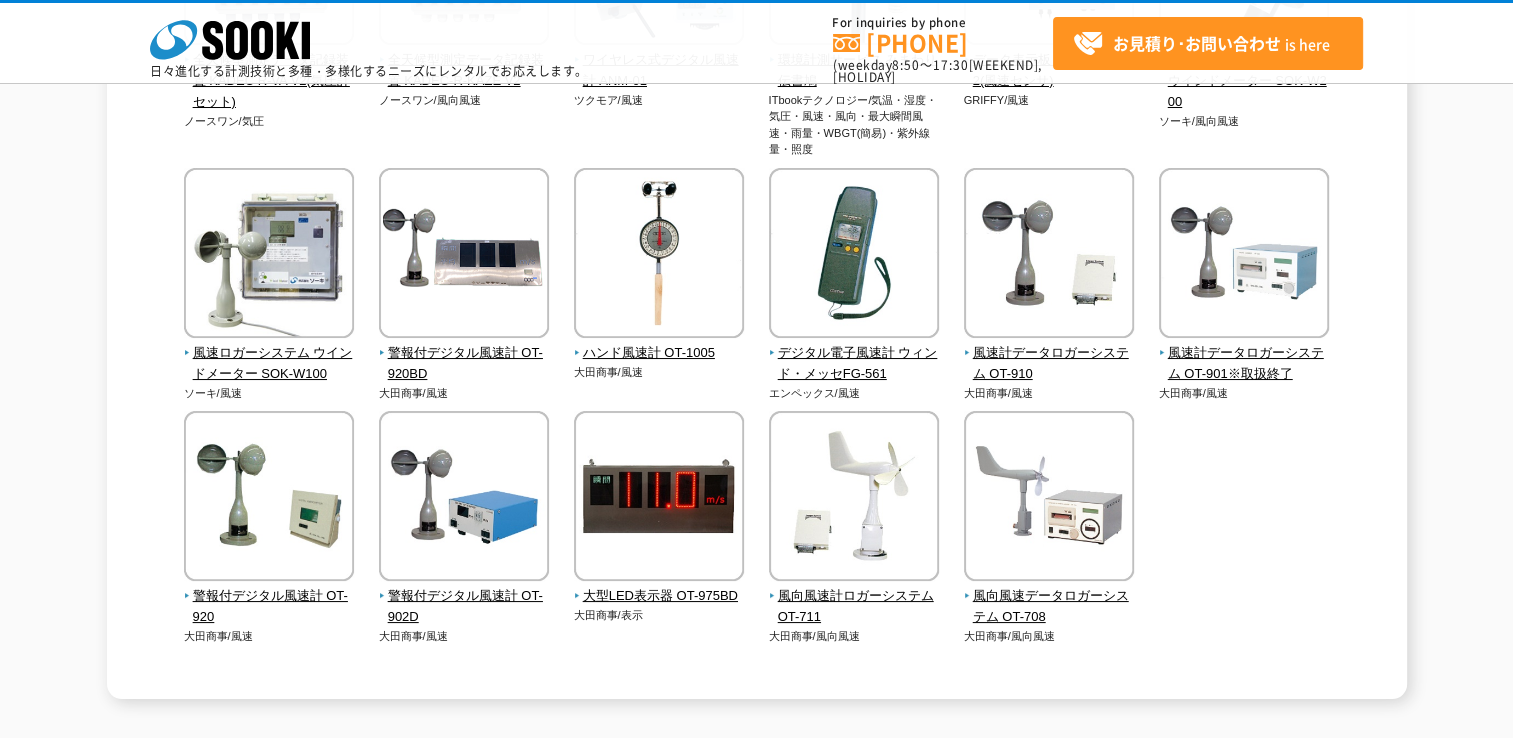 scroll, scrollTop: 183, scrollLeft: 0, axis: vertical 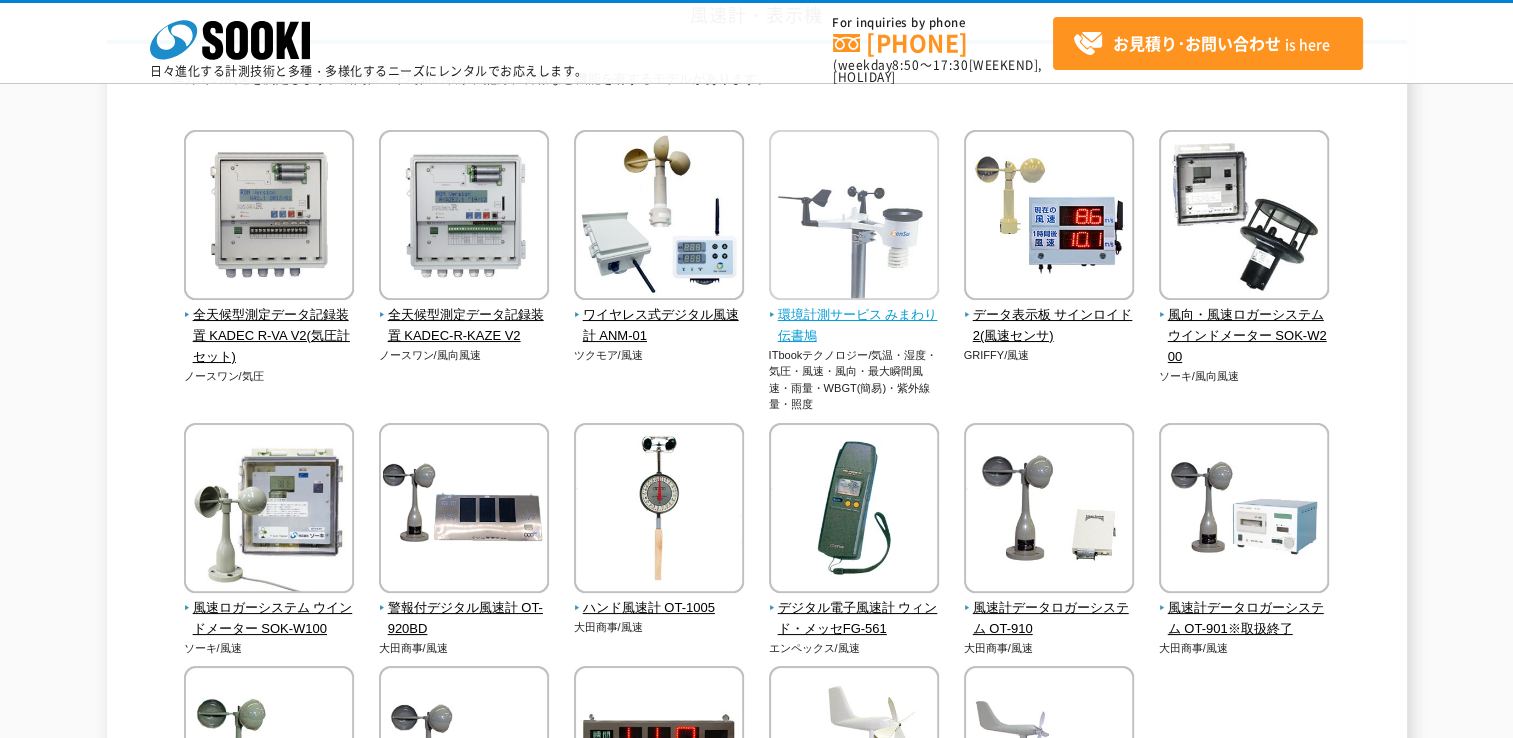 click on "環境計測サービス みまわり伝書鳩" at bounding box center (854, 326) 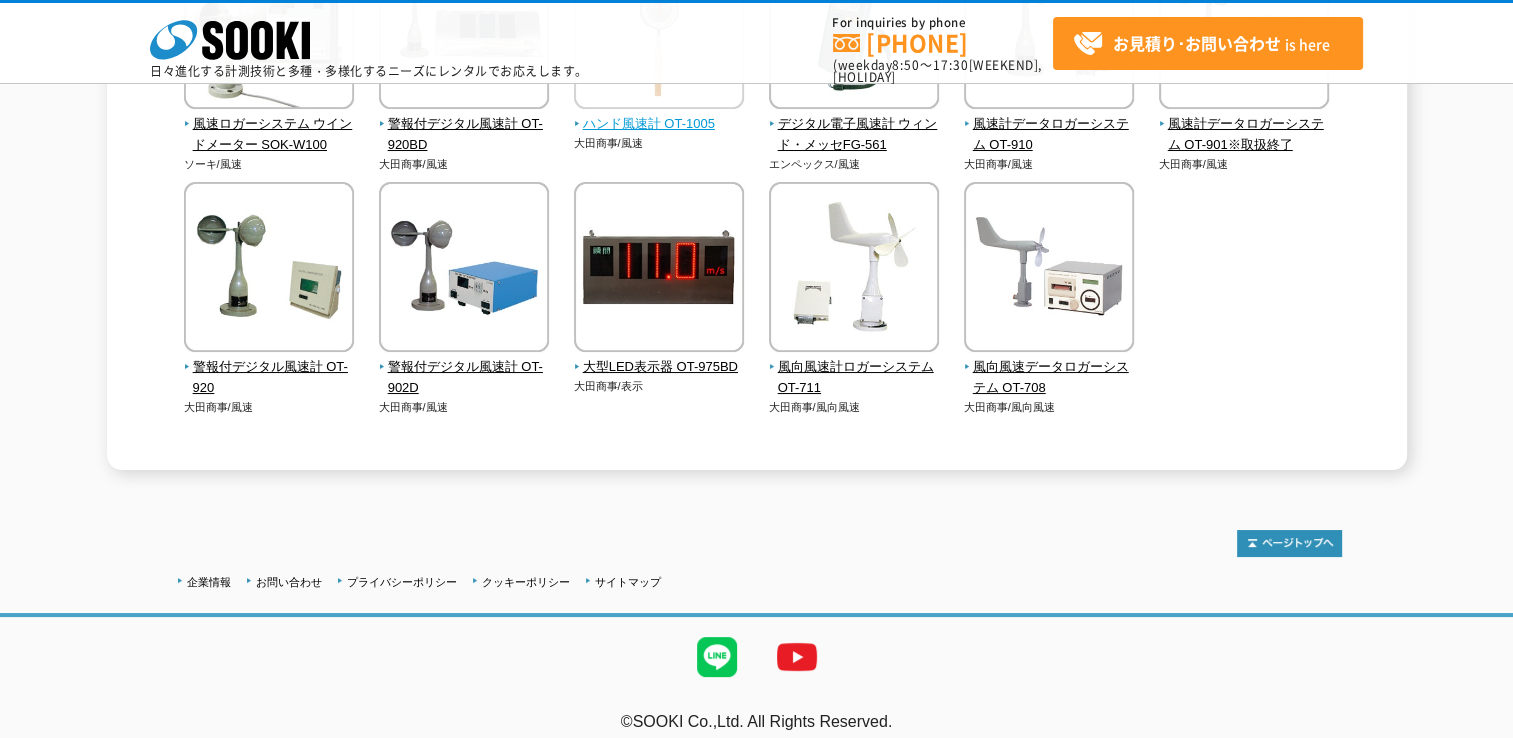 scroll, scrollTop: 683, scrollLeft: 0, axis: vertical 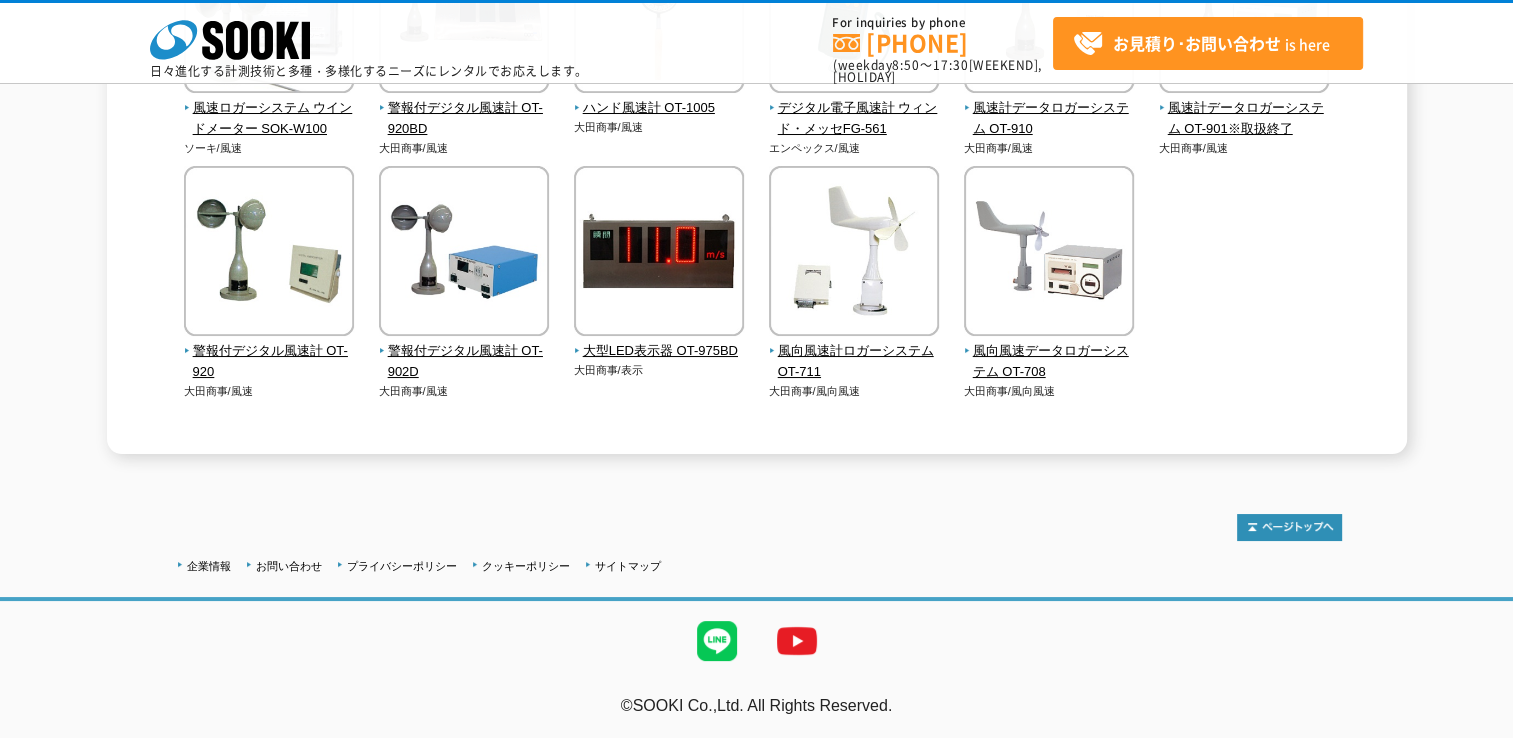 click at bounding box center (756, 641) 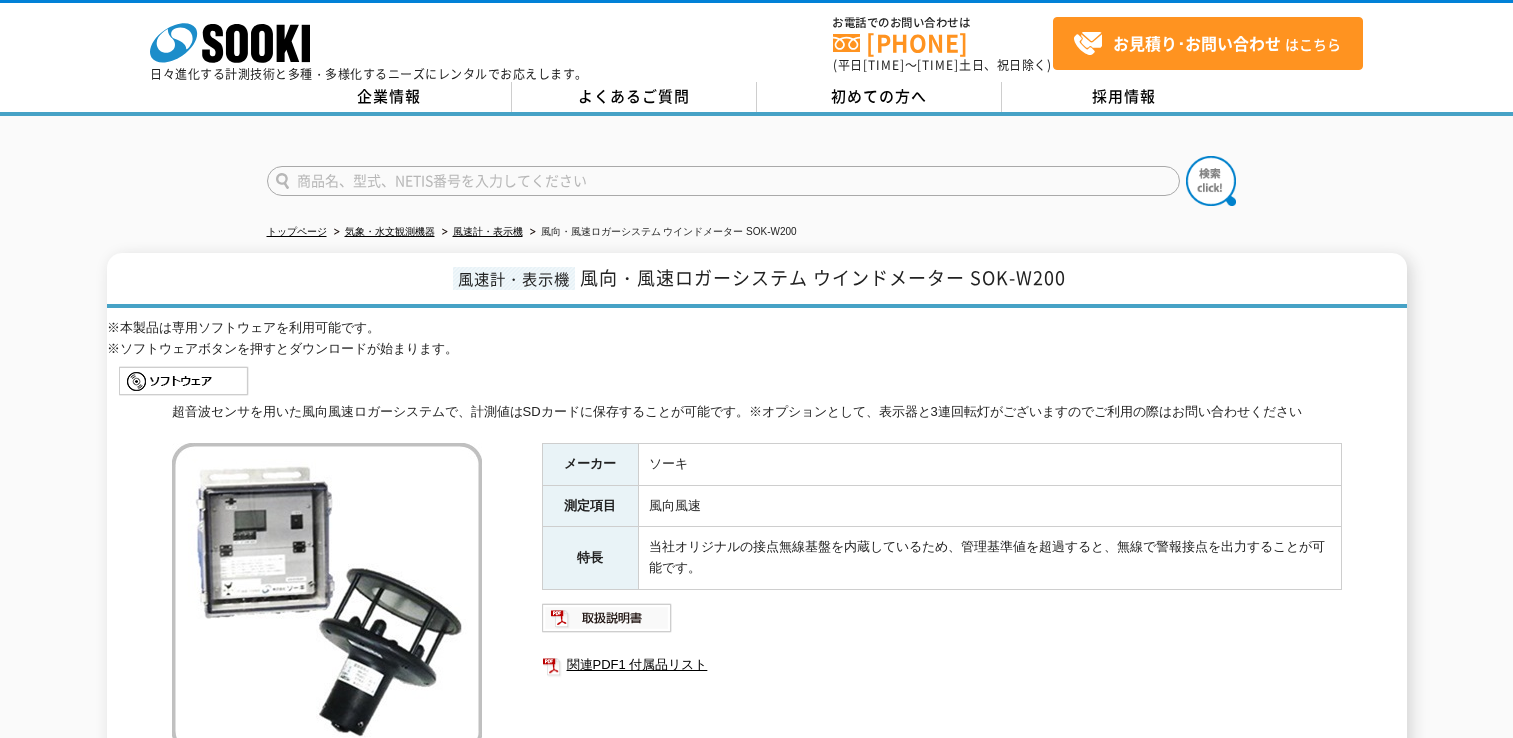 scroll, scrollTop: 0, scrollLeft: 0, axis: both 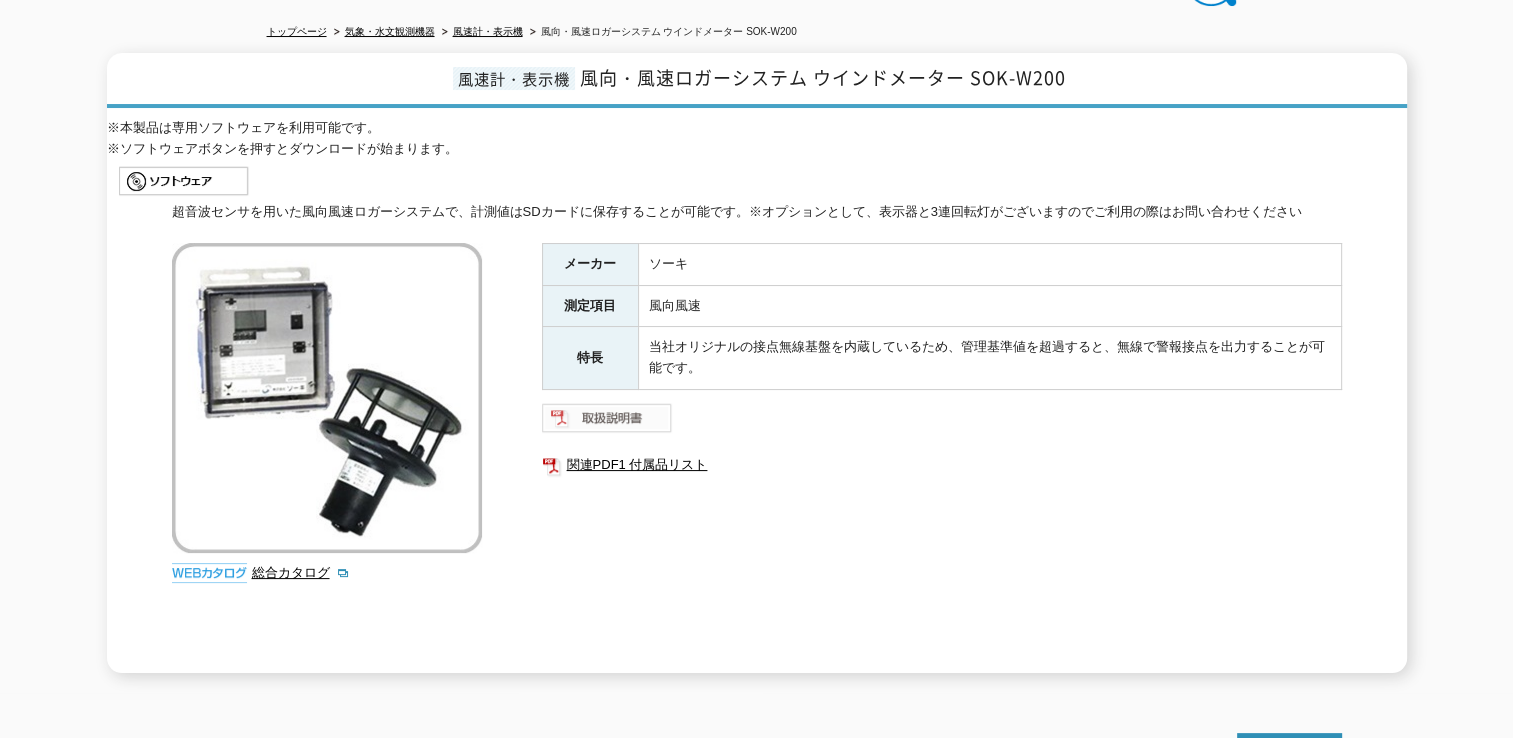 click at bounding box center [607, 418] 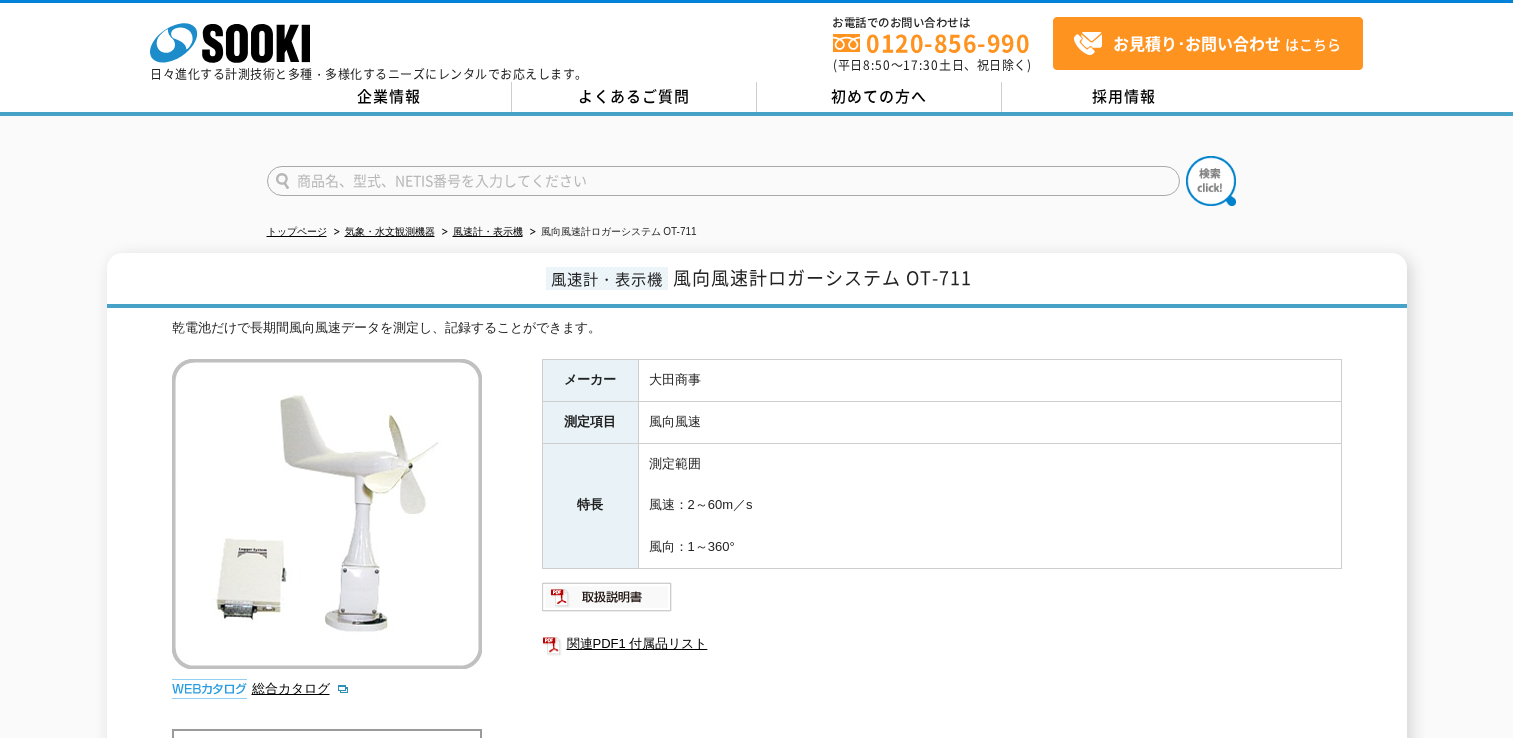 scroll, scrollTop: 0, scrollLeft: 0, axis: both 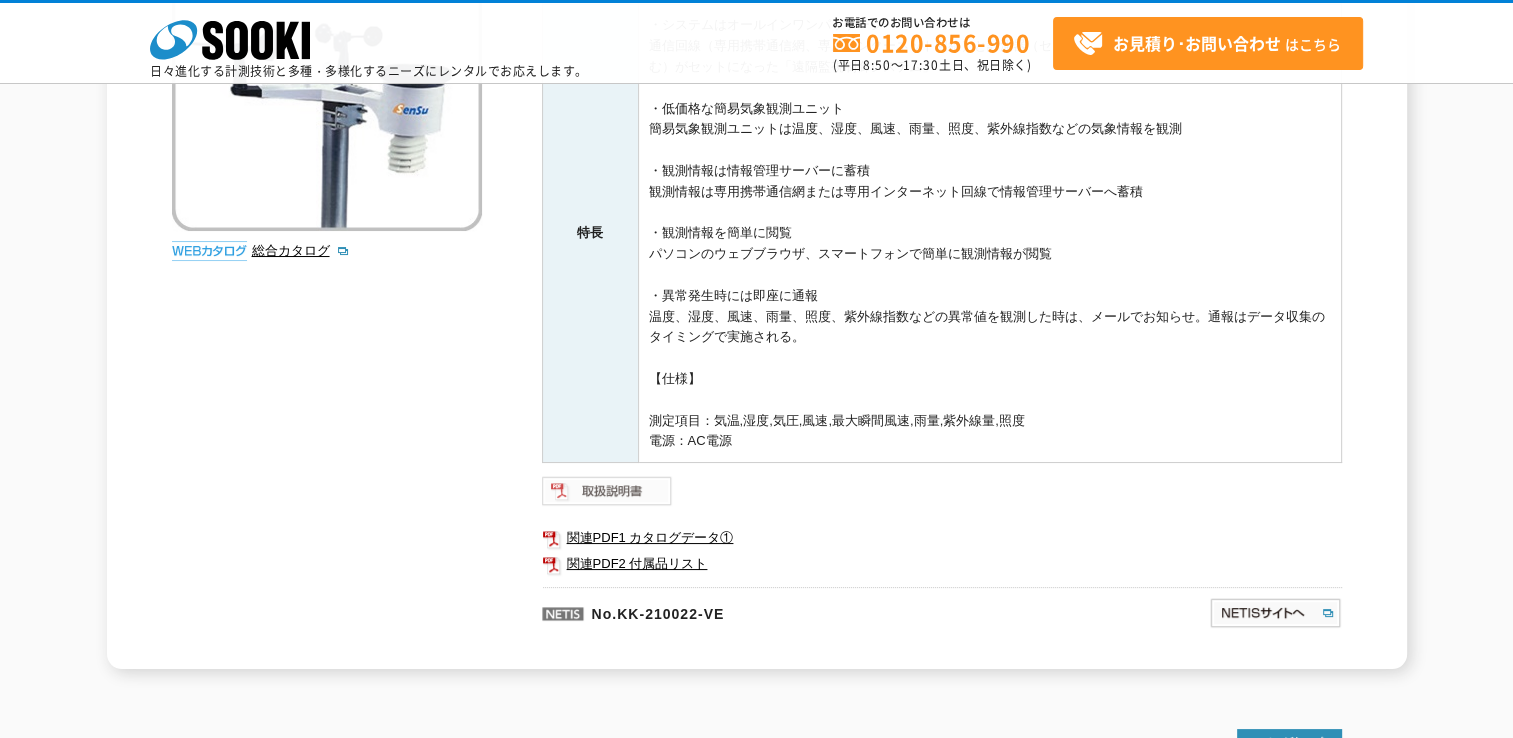 click at bounding box center [607, 491] 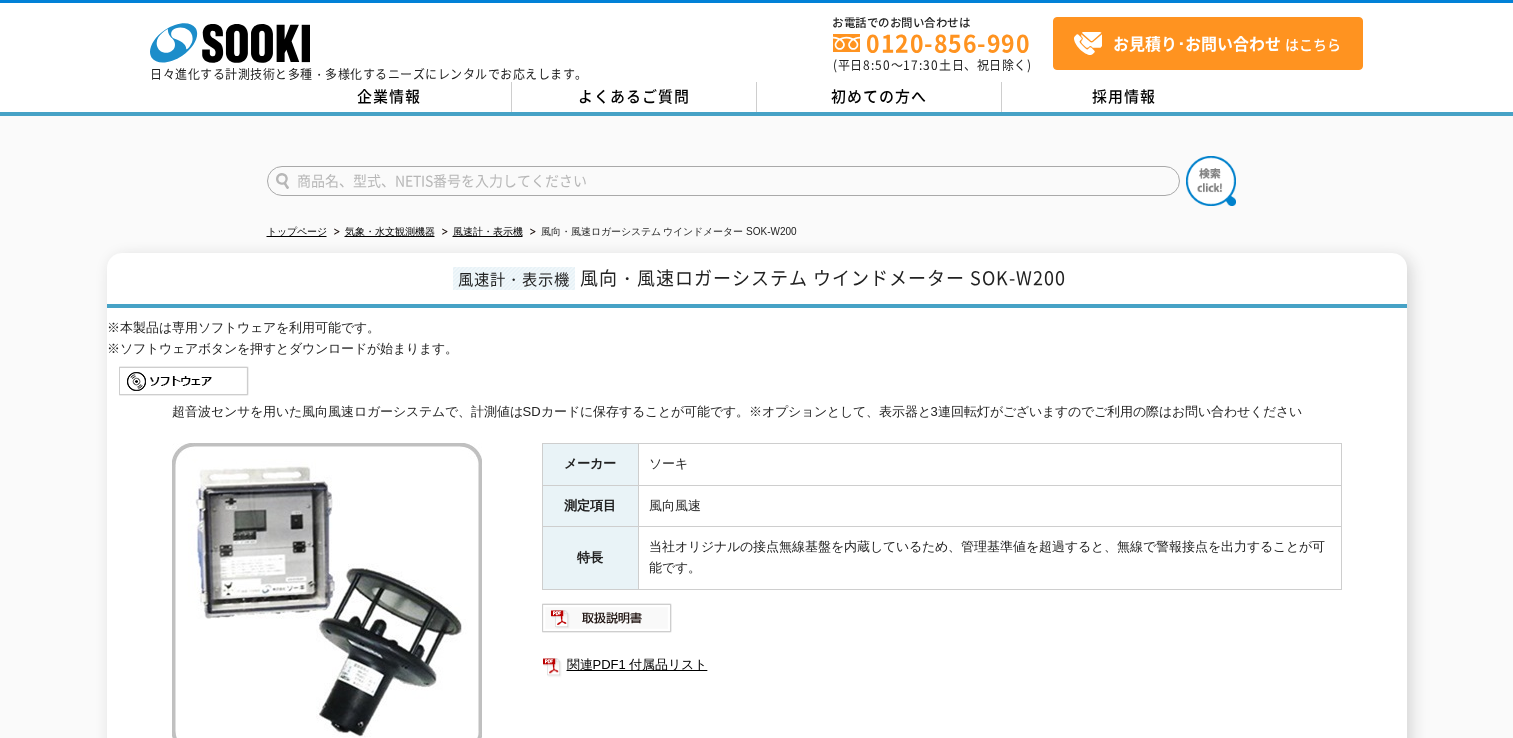 scroll, scrollTop: 0, scrollLeft: 0, axis: both 